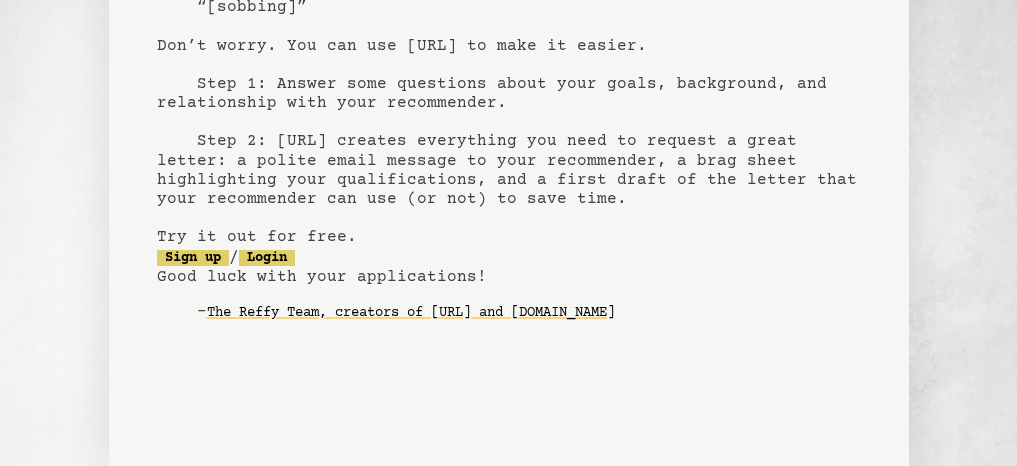 scroll, scrollTop: 300, scrollLeft: 0, axis: vertical 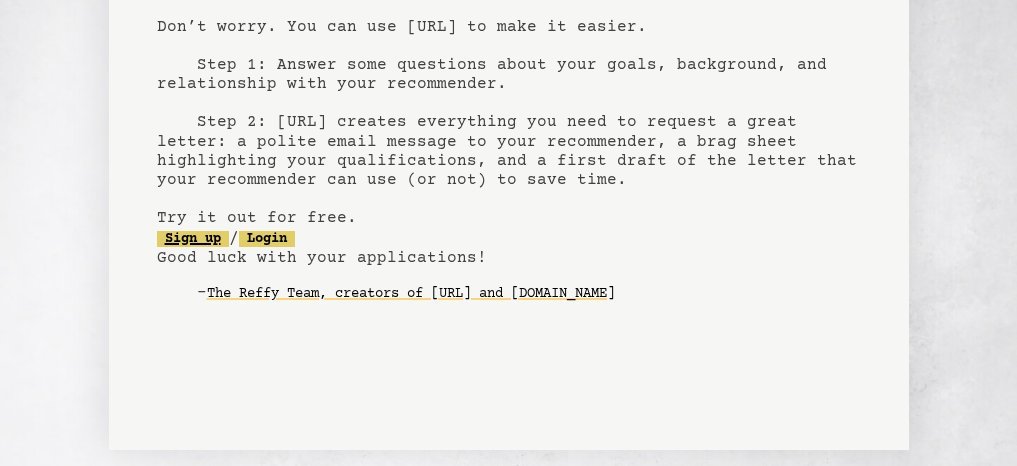 click on "Sign up" at bounding box center (193, 239) 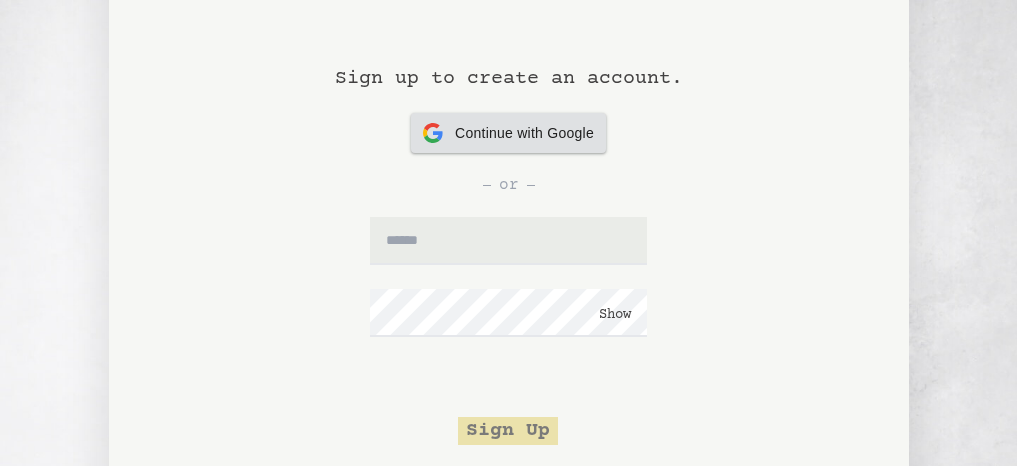 scroll, scrollTop: 100, scrollLeft: 0, axis: vertical 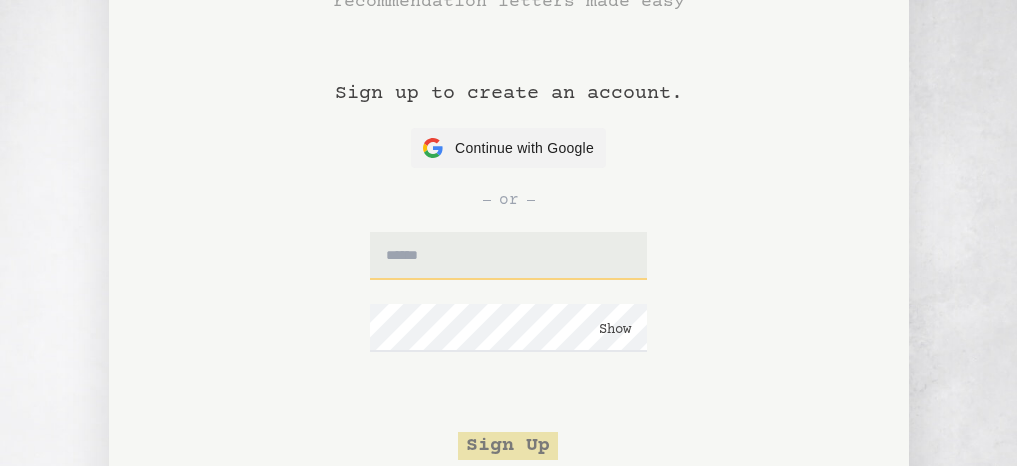 click at bounding box center (508, 256) 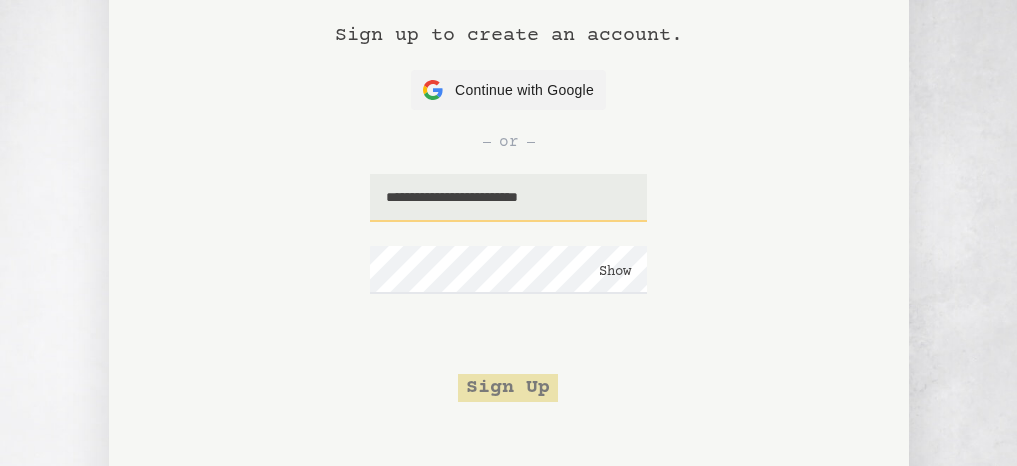 scroll, scrollTop: 200, scrollLeft: 0, axis: vertical 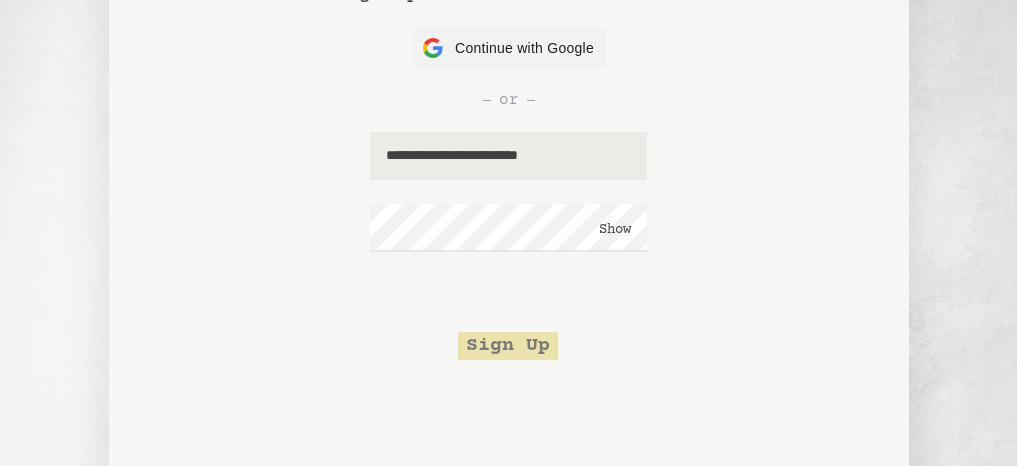 click on "**********" 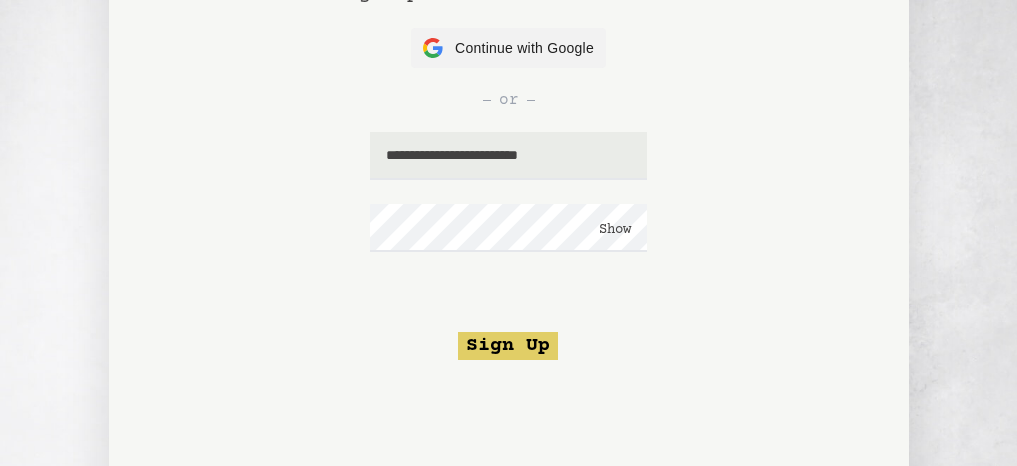 click on "Show" at bounding box center [615, 230] 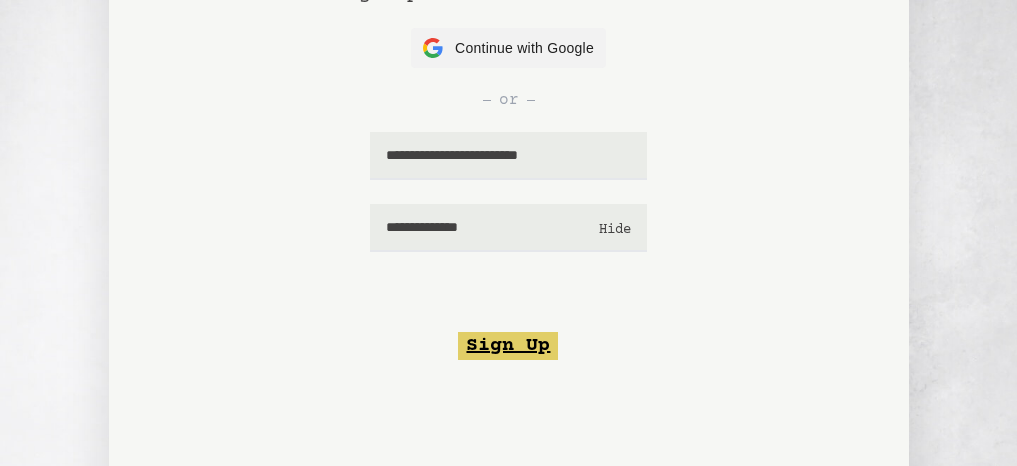 click on "Sign Up" at bounding box center [508, 346] 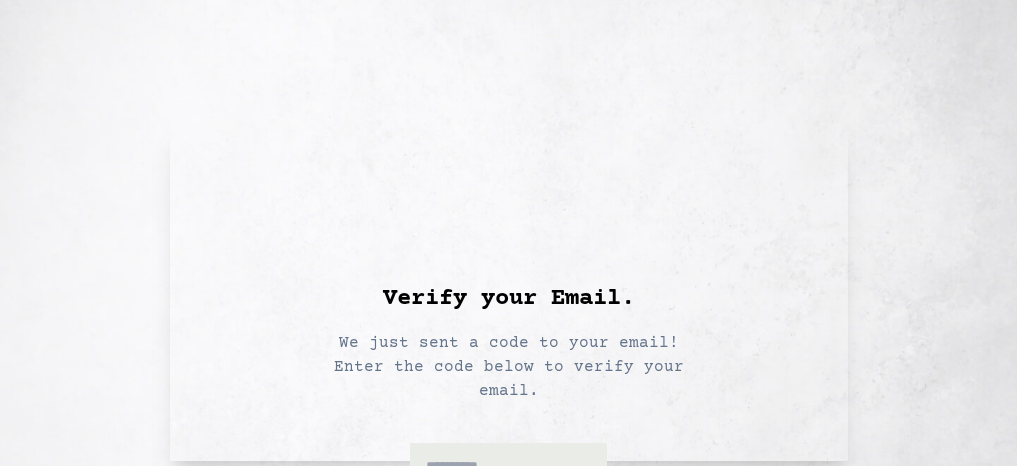 scroll, scrollTop: 6, scrollLeft: 0, axis: vertical 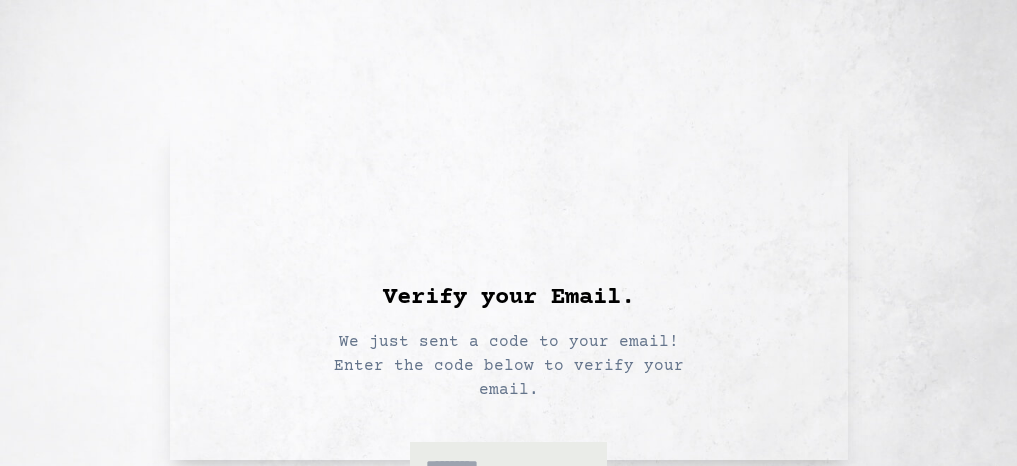 click at bounding box center (508, 466) 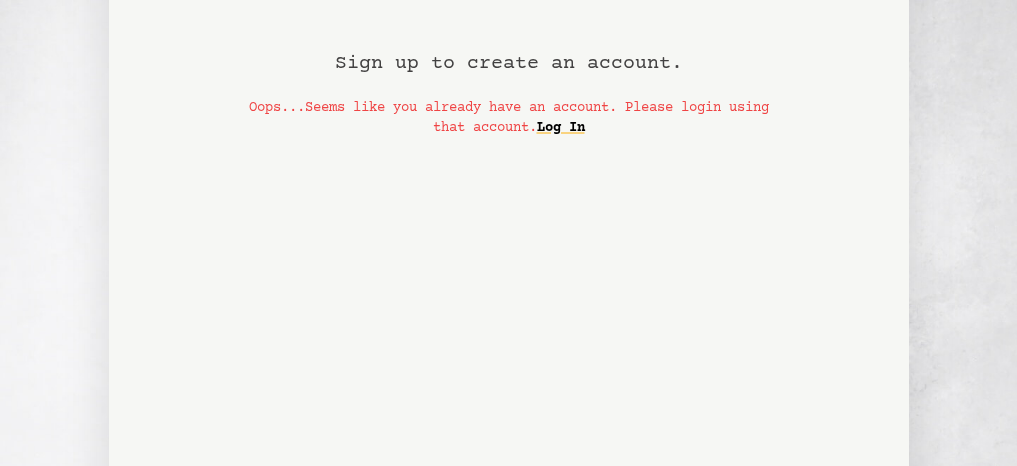 scroll, scrollTop: 0, scrollLeft: 0, axis: both 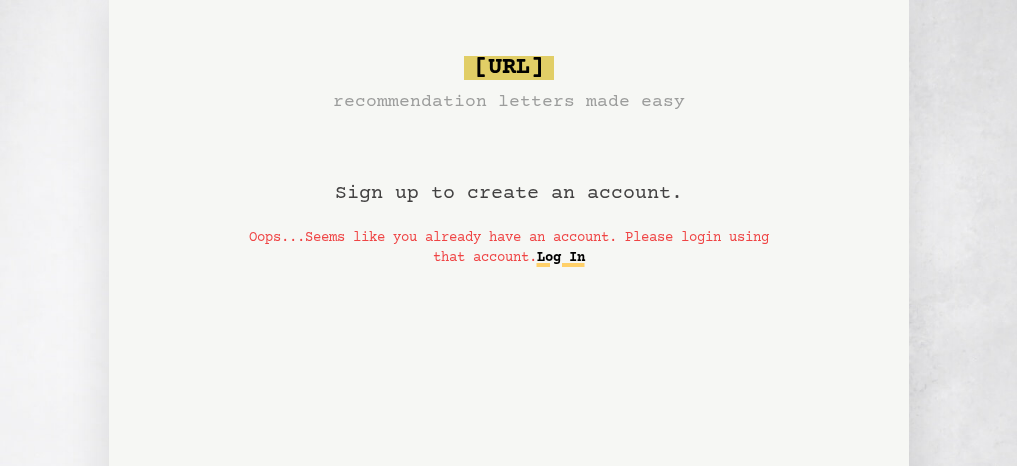click on "Log In" at bounding box center (561, 258) 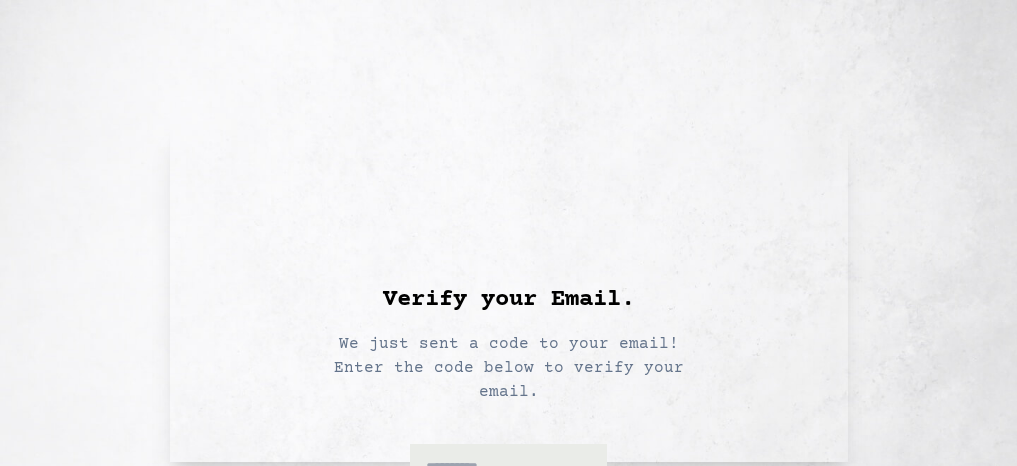 scroll, scrollTop: 6, scrollLeft: 0, axis: vertical 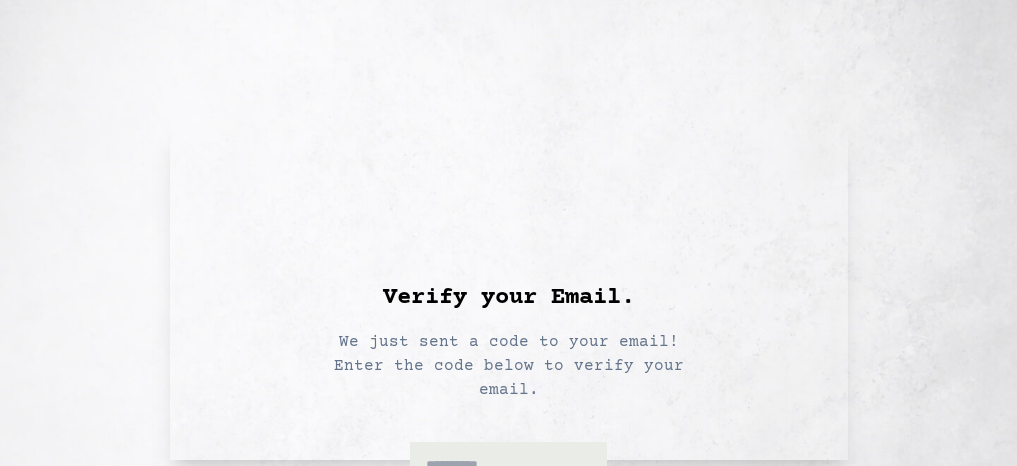 click at bounding box center [508, 466] 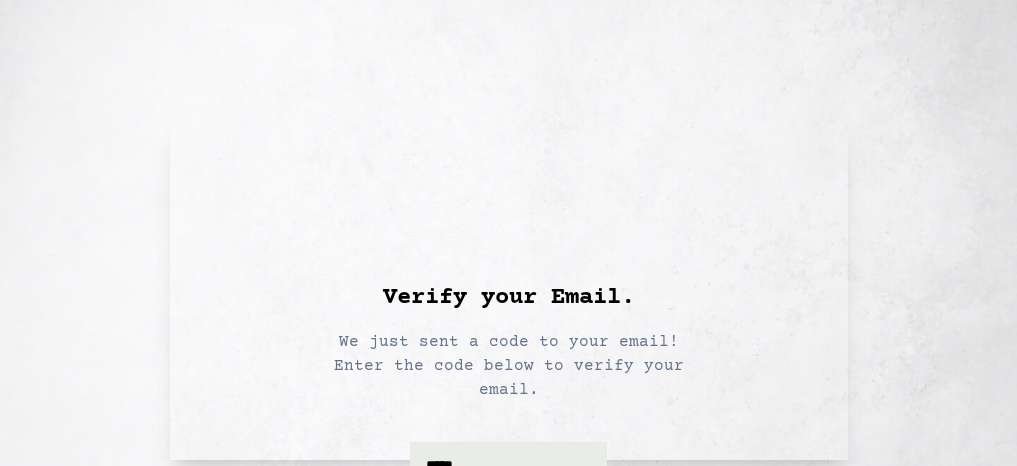 type on "******" 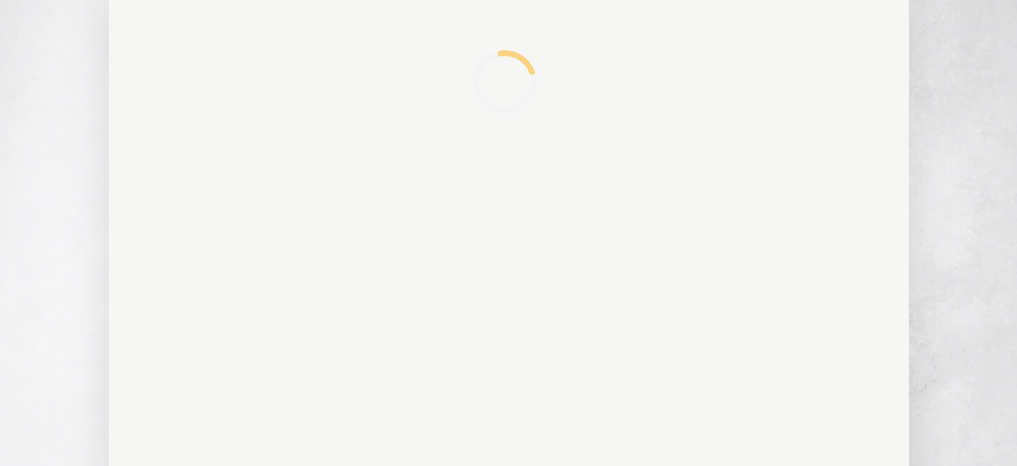 scroll, scrollTop: 184, scrollLeft: 0, axis: vertical 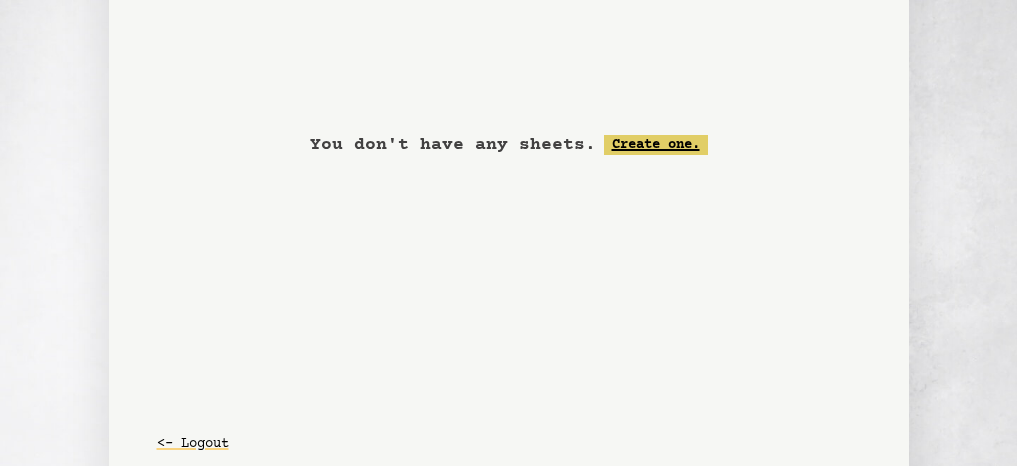 click on "Create one." at bounding box center (656, 145) 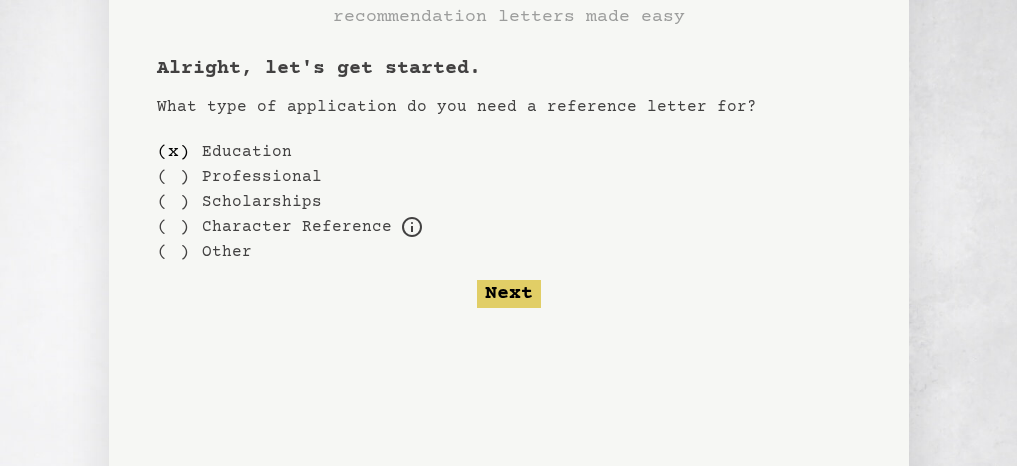 scroll, scrollTop: 84, scrollLeft: 0, axis: vertical 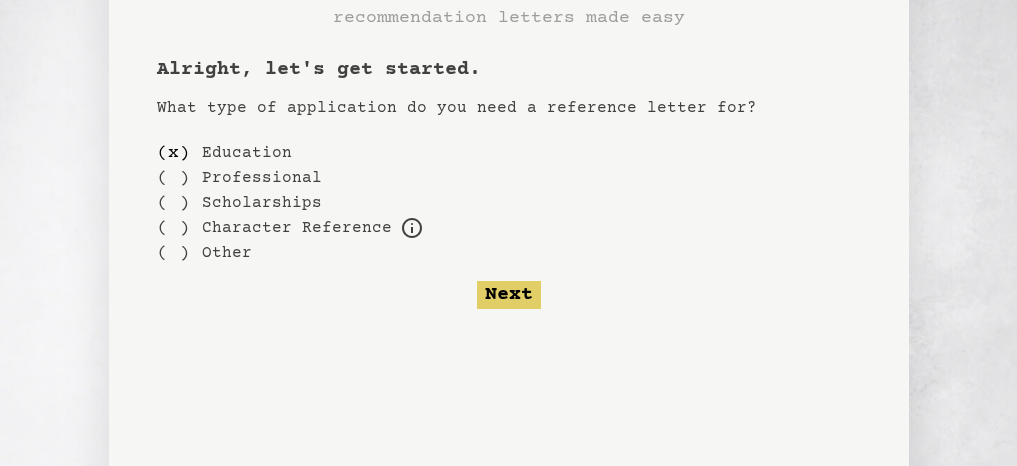 click on "Character Reference" at bounding box center (297, 228) 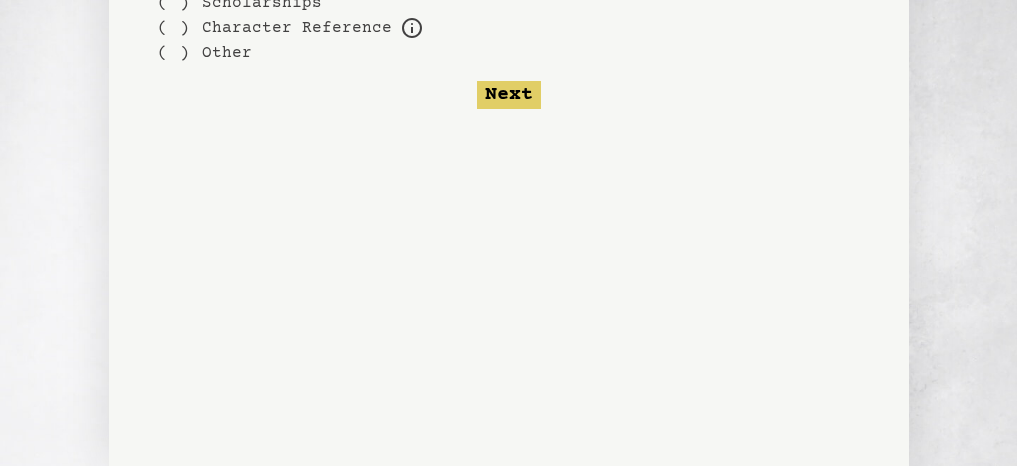 scroll, scrollTop: 0, scrollLeft: 0, axis: both 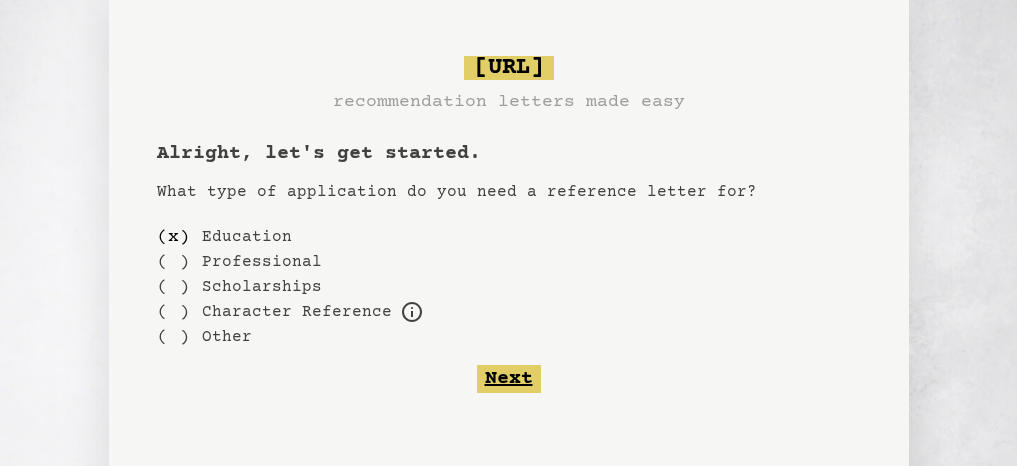 click on "Next" at bounding box center [509, 379] 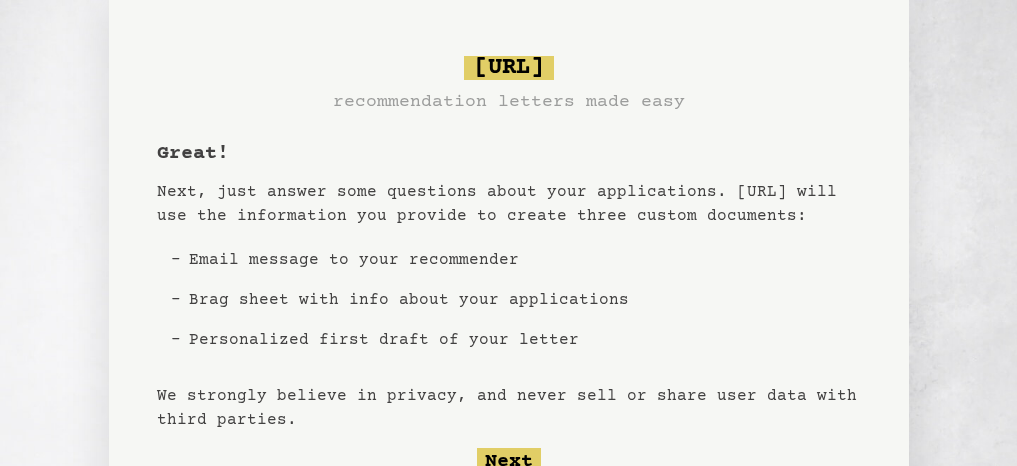 scroll, scrollTop: 100, scrollLeft: 0, axis: vertical 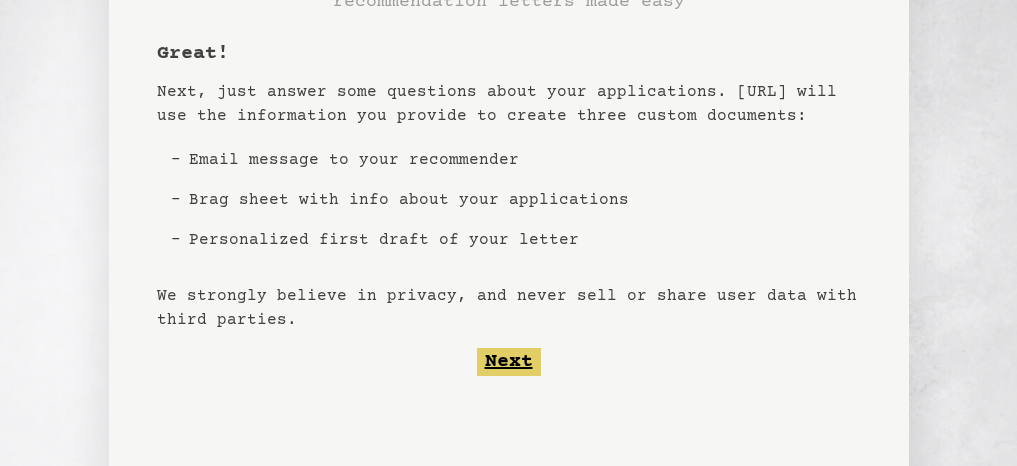 click on "Next" at bounding box center (509, 362) 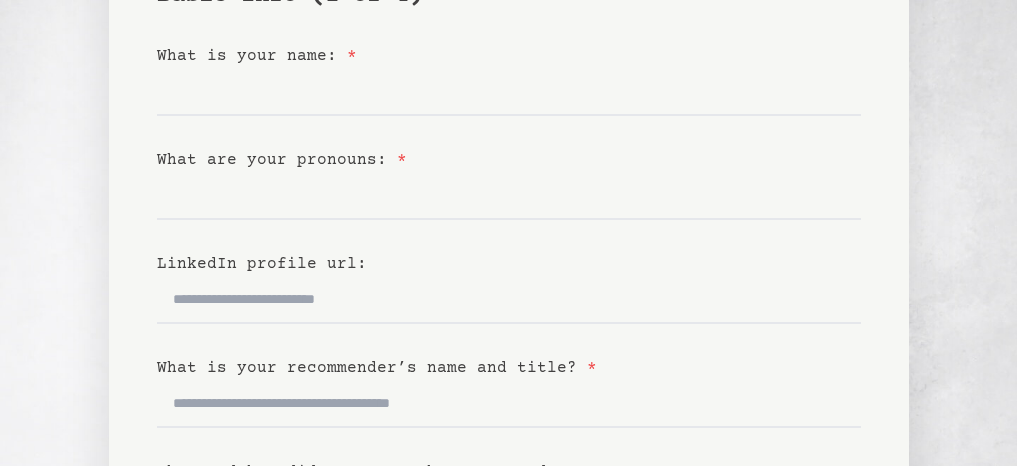 scroll, scrollTop: 100, scrollLeft: 0, axis: vertical 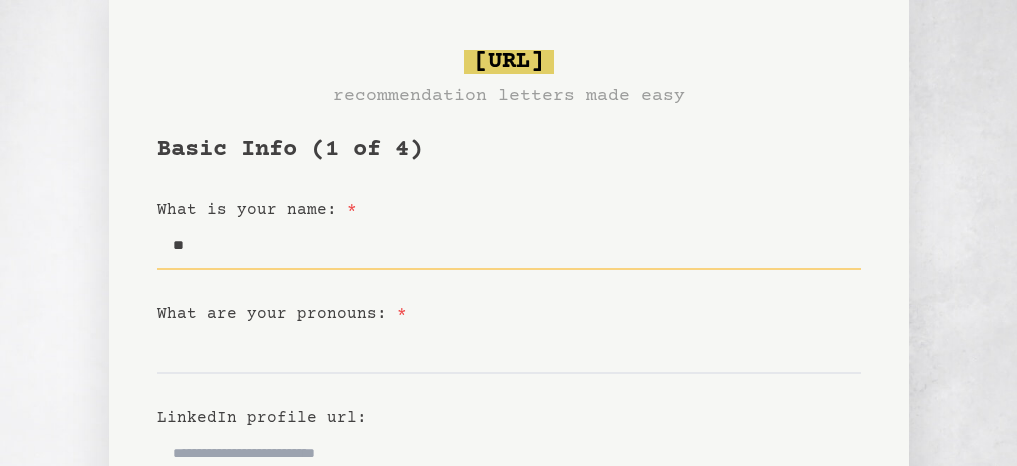 type on "*" 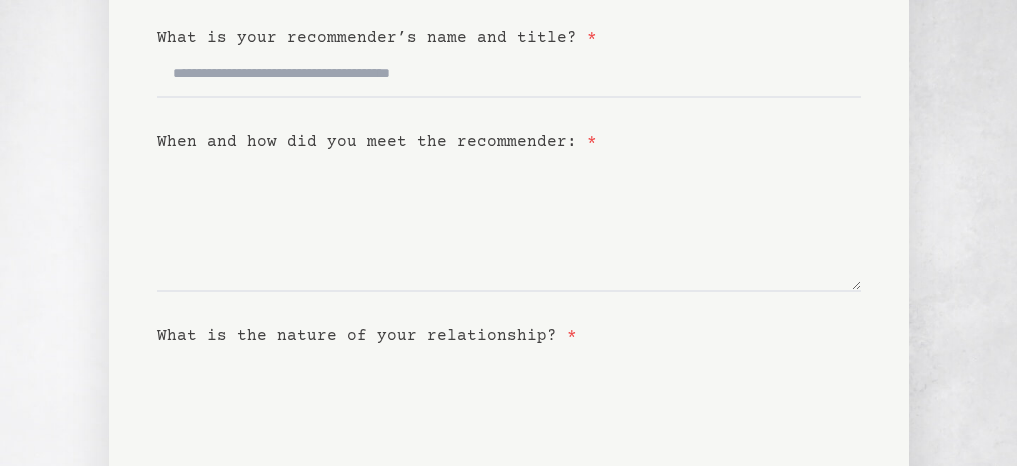 scroll, scrollTop: 762, scrollLeft: 0, axis: vertical 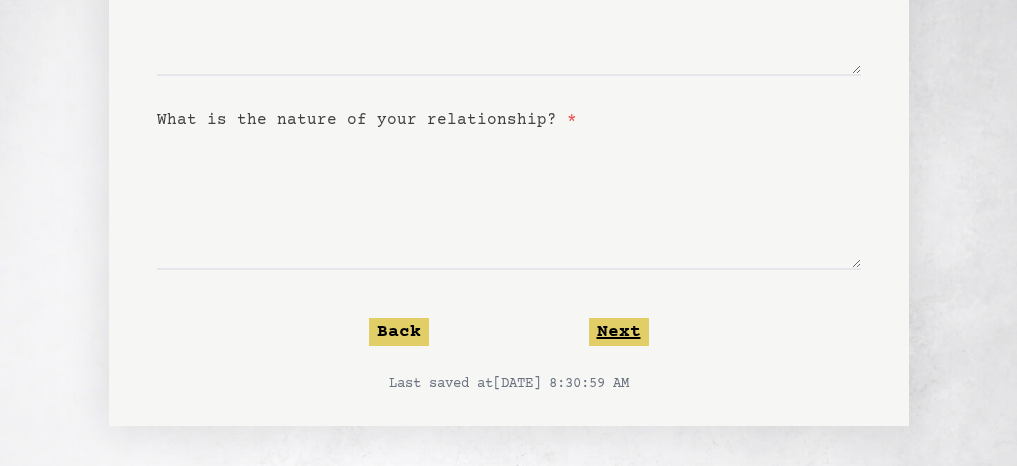 type 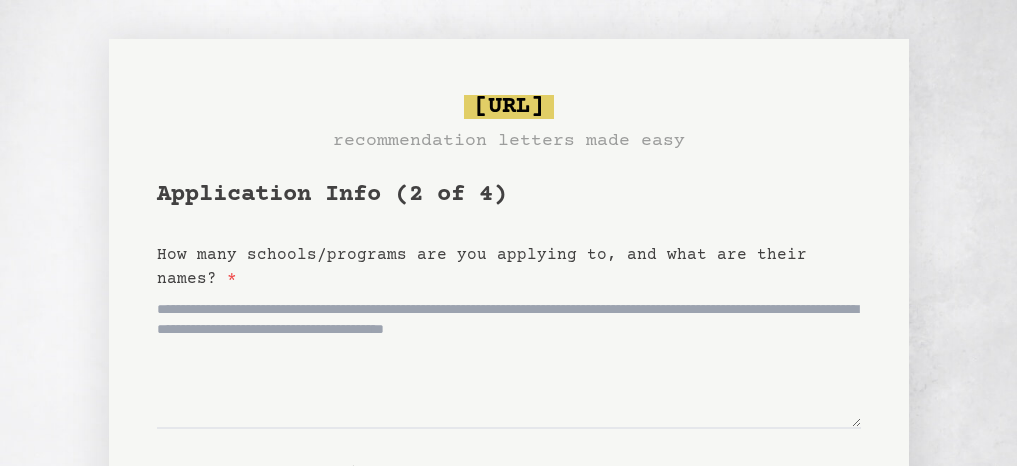 scroll, scrollTop: 0, scrollLeft: 0, axis: both 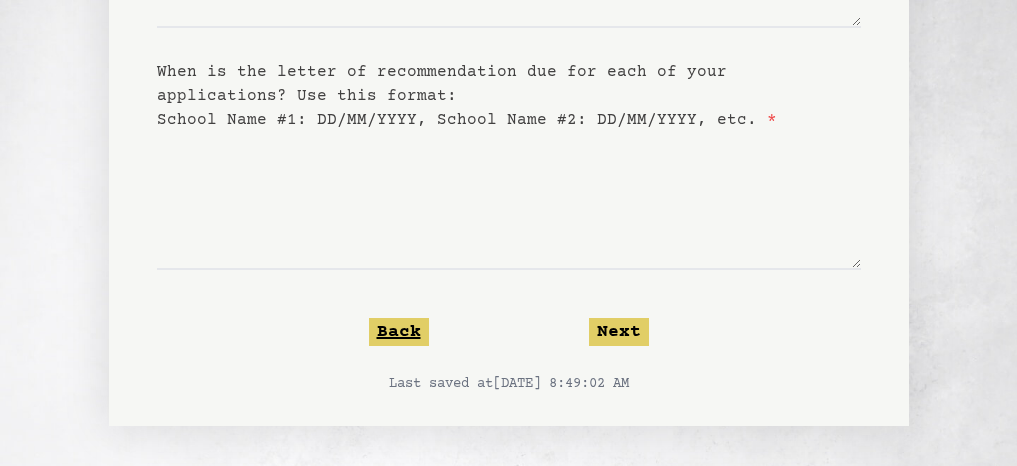 click on "Back" at bounding box center (399, 332) 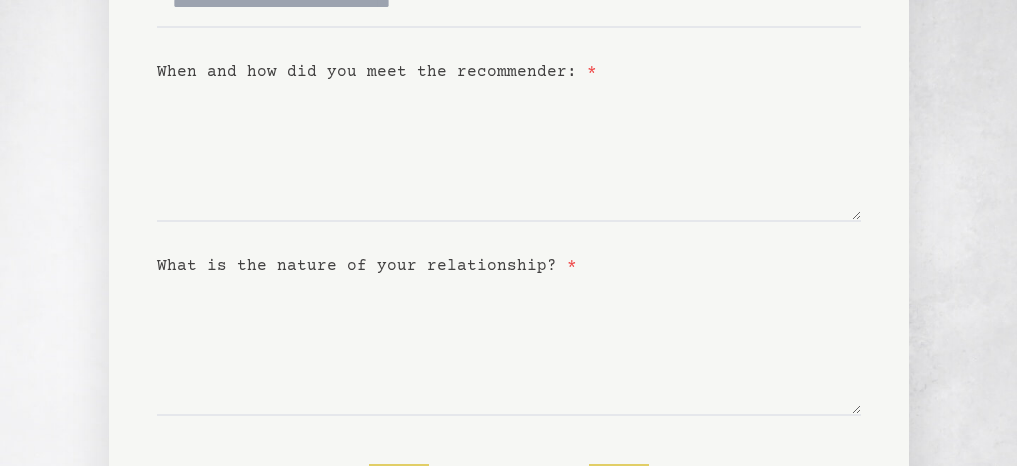 scroll, scrollTop: 746, scrollLeft: 0, axis: vertical 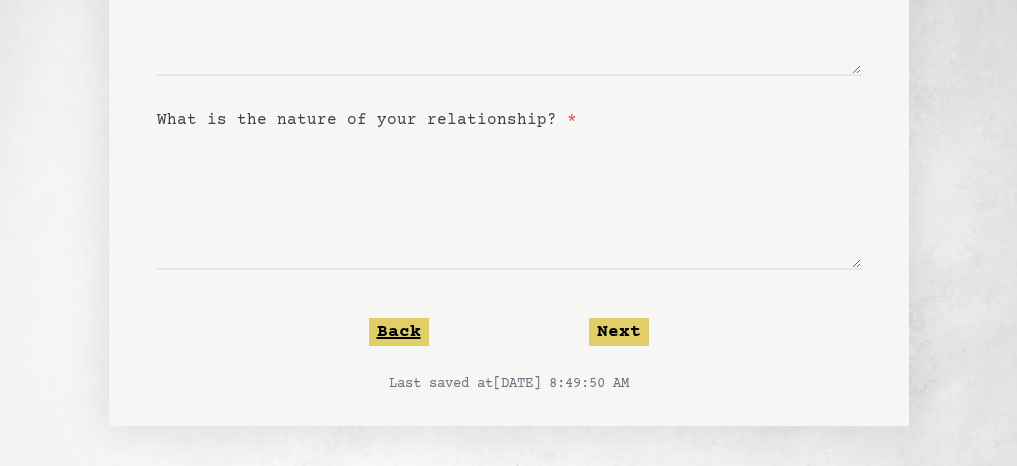 click on "Back" at bounding box center (399, 332) 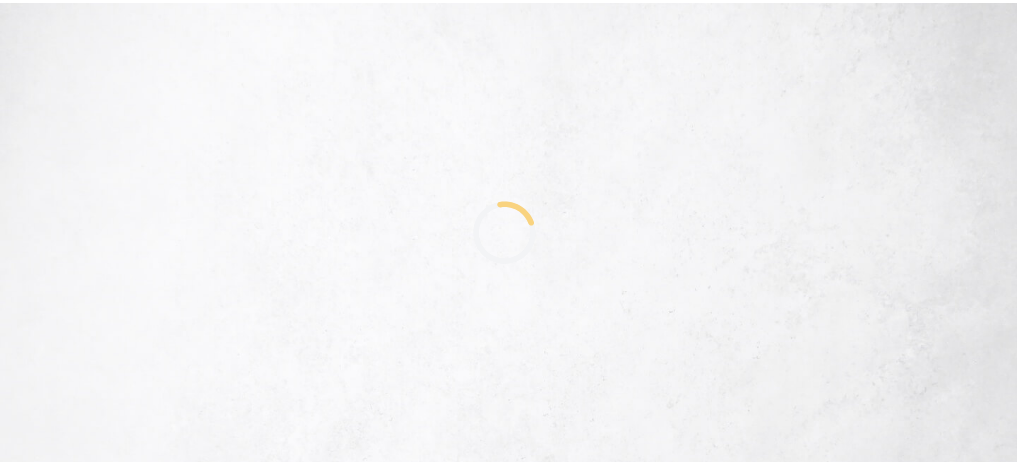 scroll, scrollTop: 0, scrollLeft: 0, axis: both 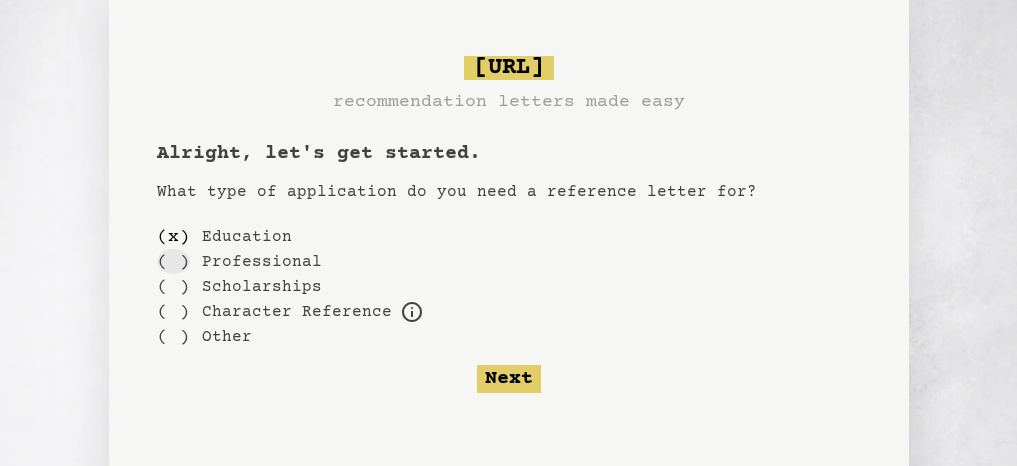 click on "(    )" at bounding box center (173, 261) 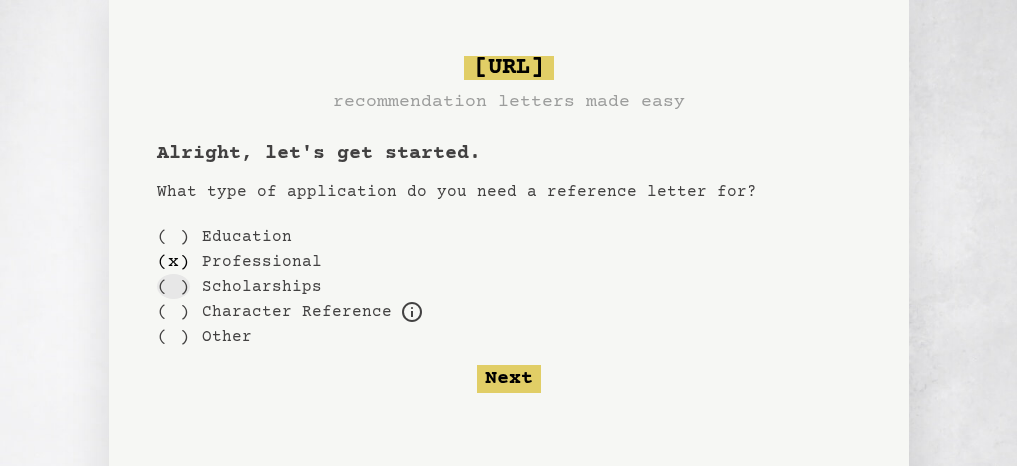 click on "(    )" at bounding box center [173, 286] 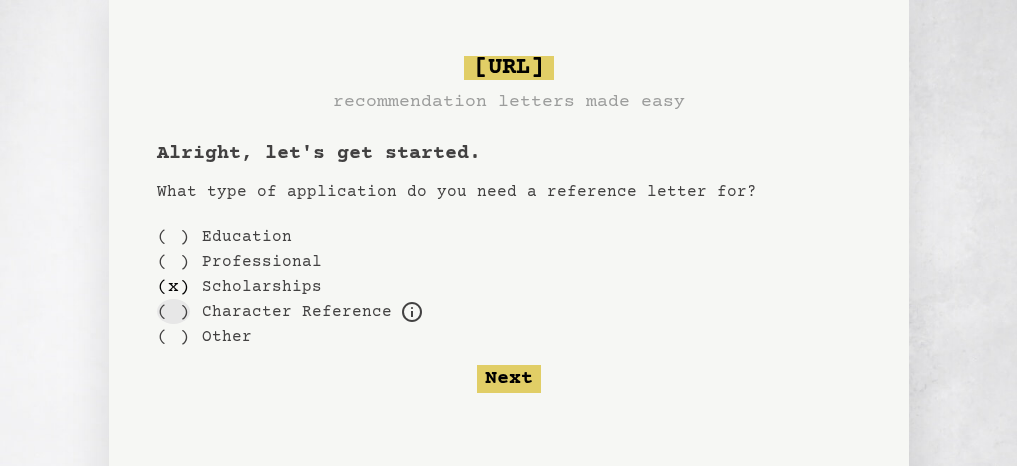 click on "(    )" at bounding box center (173, 311) 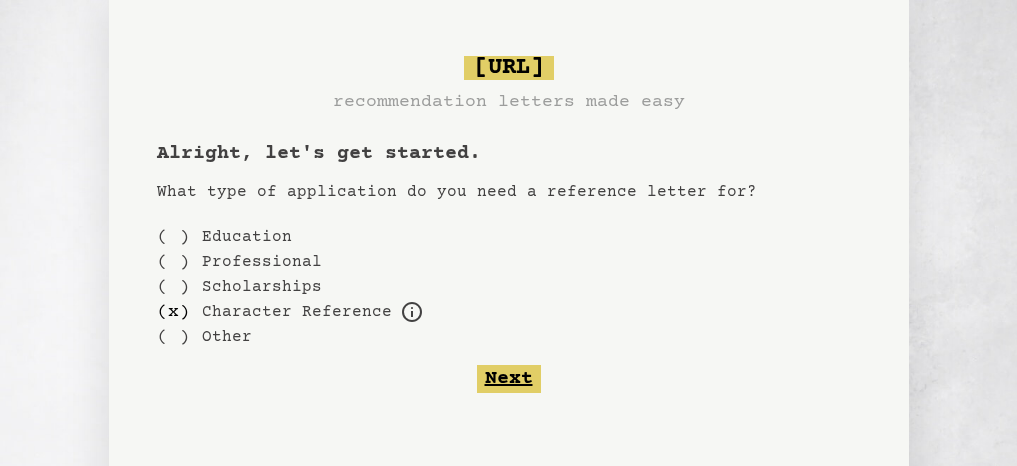 click on "Next" at bounding box center (509, 379) 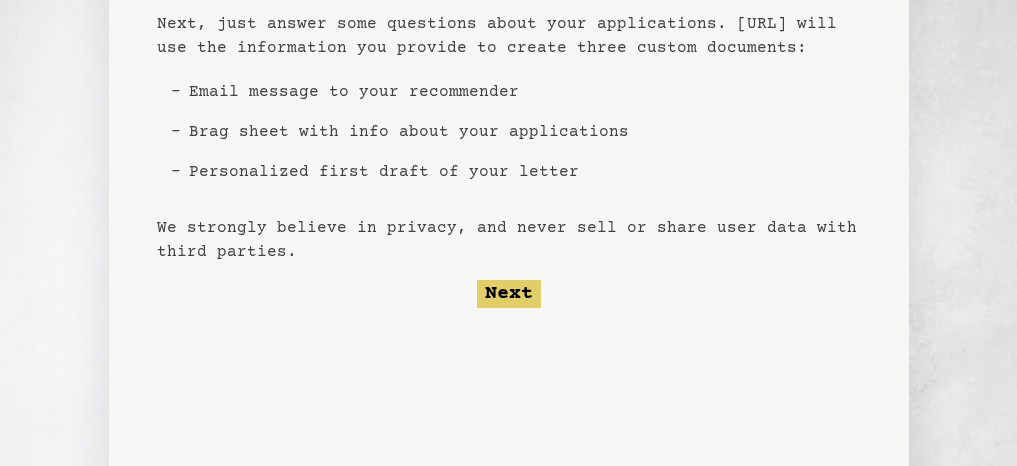 scroll, scrollTop: 200, scrollLeft: 0, axis: vertical 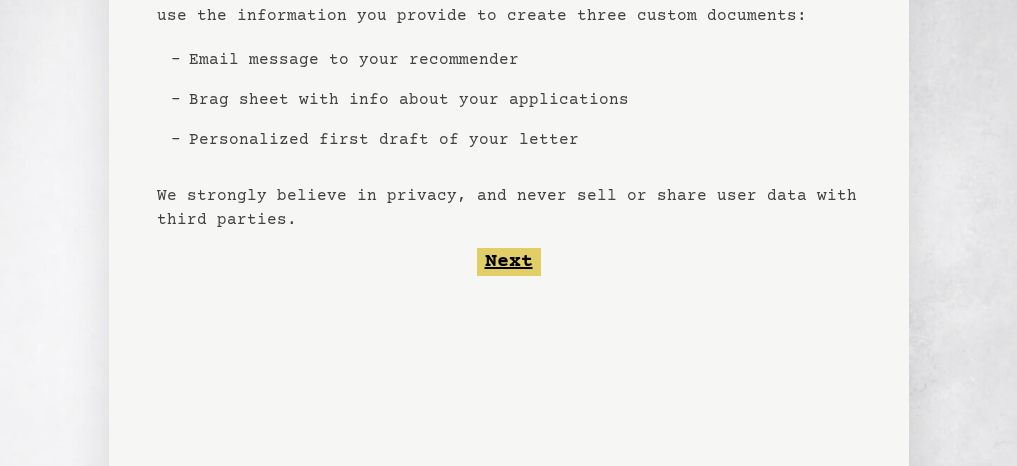 click on "Next" at bounding box center [509, 262] 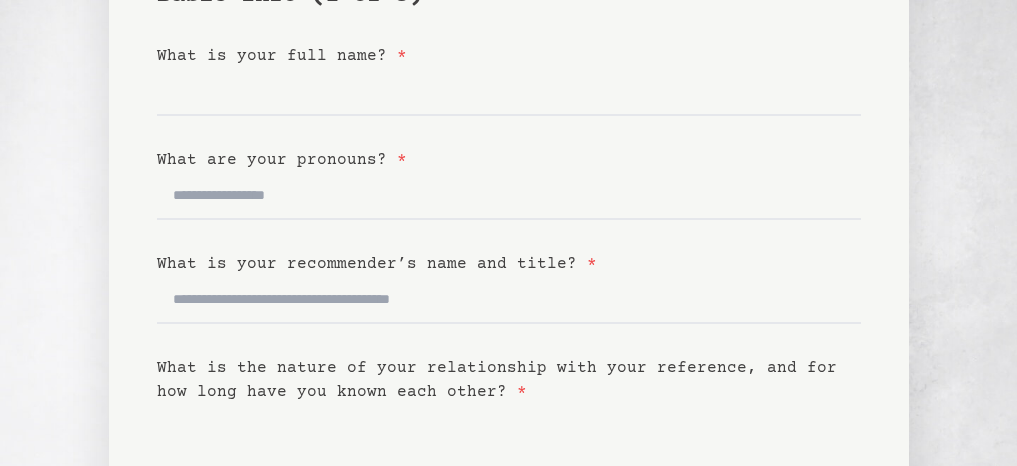 scroll, scrollTop: 0, scrollLeft: 0, axis: both 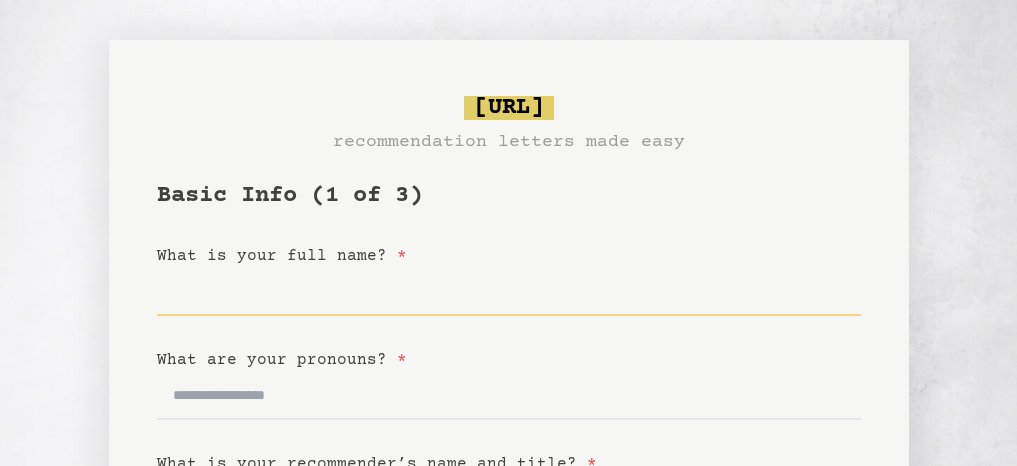click on "What is your full name?   *" at bounding box center (509, 292) 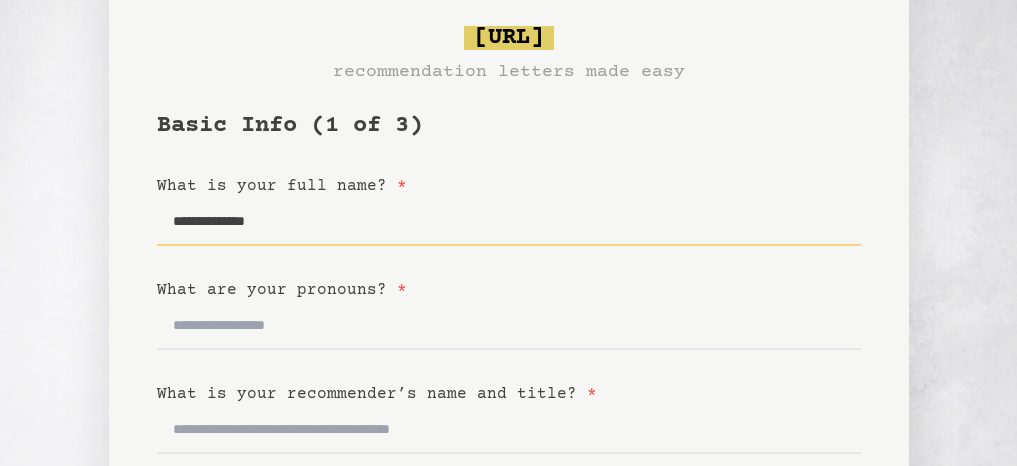 scroll, scrollTop: 100, scrollLeft: 0, axis: vertical 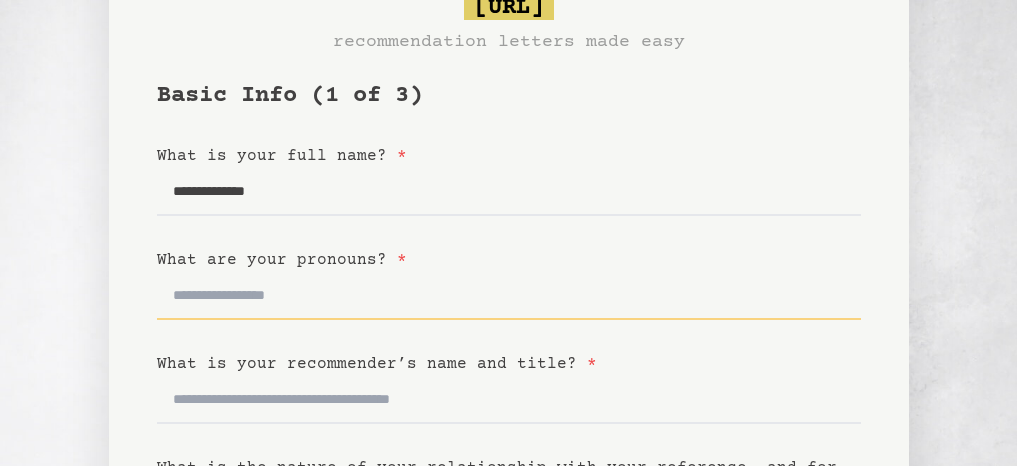 click on "What are your pronouns?   *" at bounding box center [509, 296] 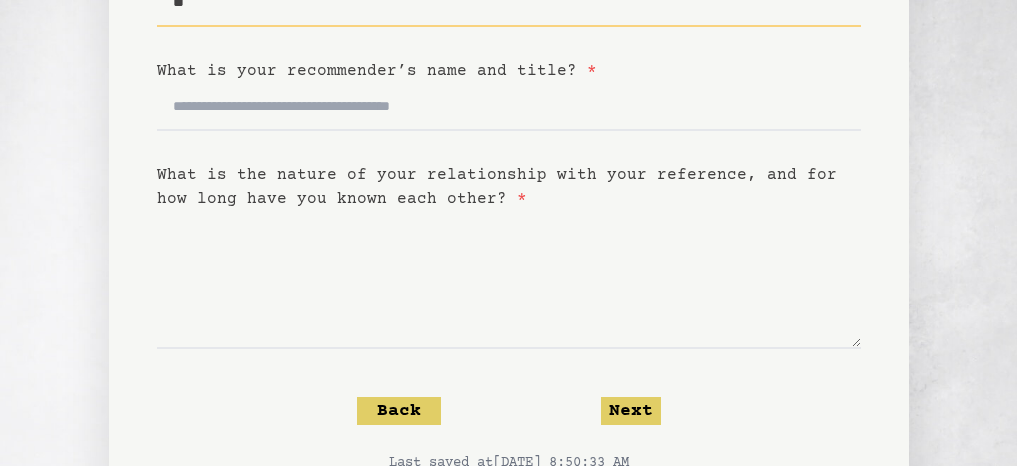 scroll, scrollTop: 400, scrollLeft: 0, axis: vertical 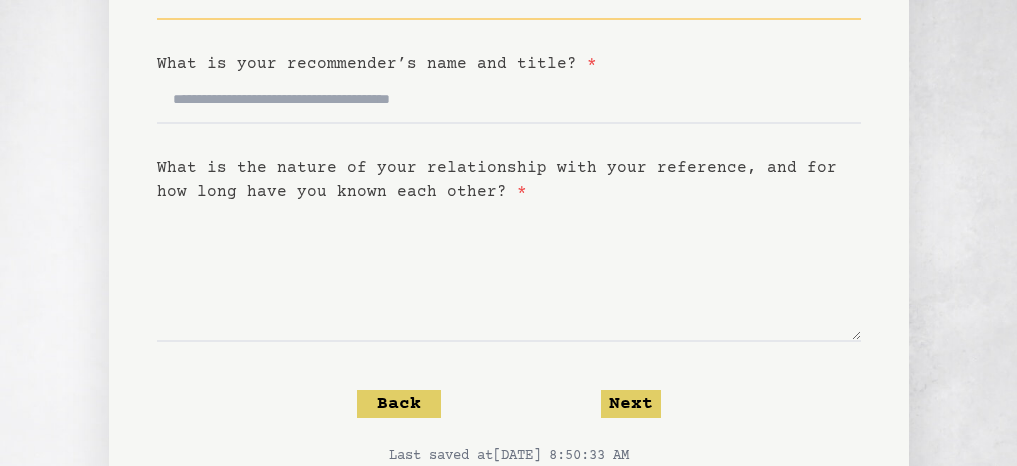 type on "**" 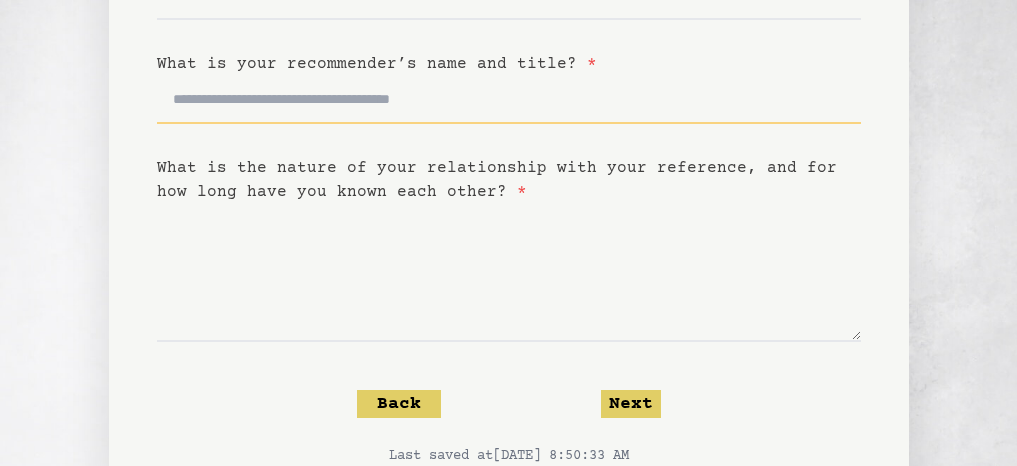 click on "What is your recommender’s name and title?   *" at bounding box center [509, 100] 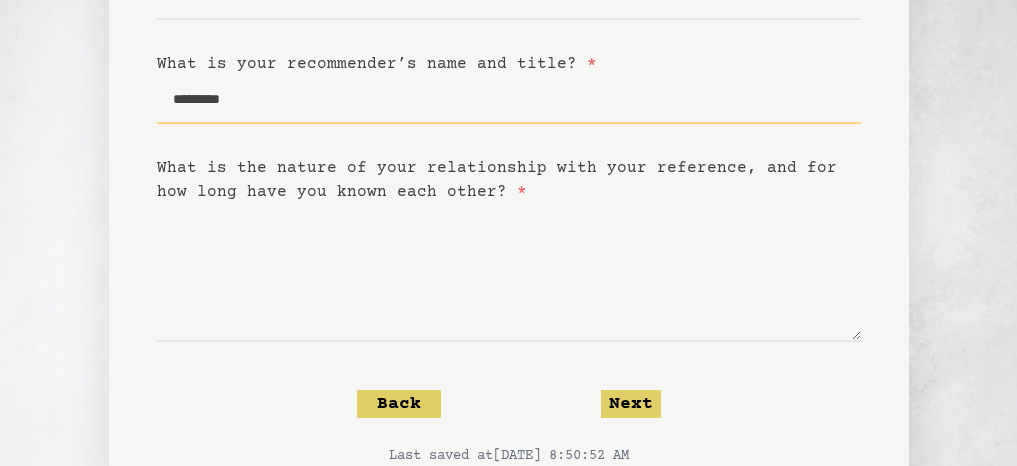scroll, scrollTop: 472, scrollLeft: 0, axis: vertical 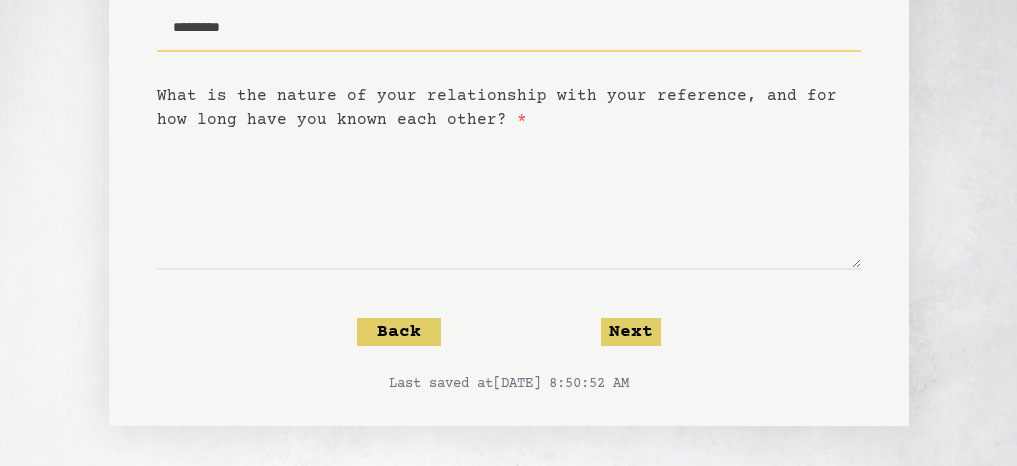 type on "*********" 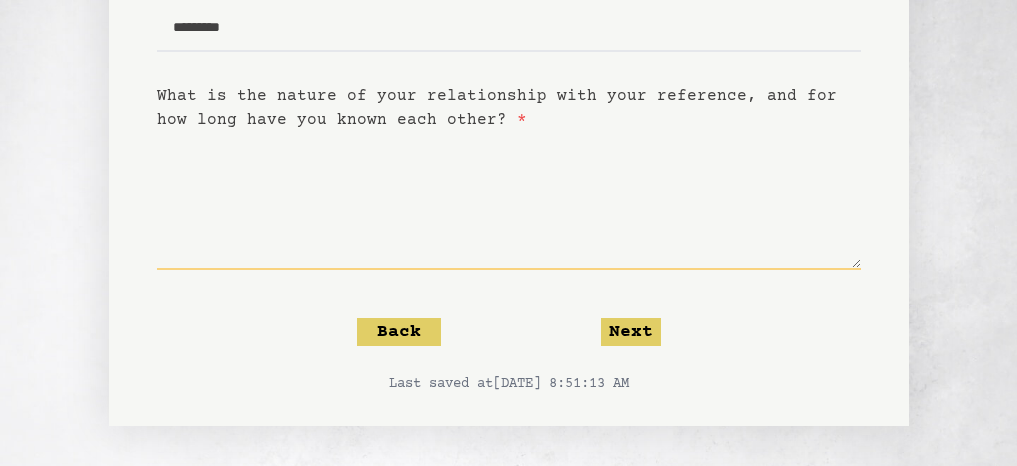 click on "What is the nature of your relationship with your reference, and
for how long have you known each other?   *" at bounding box center (509, 201) 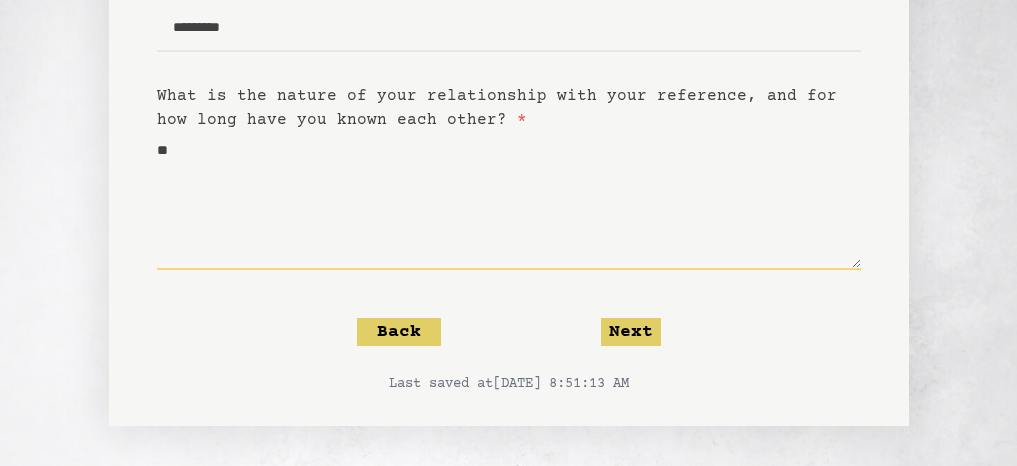 type on "*" 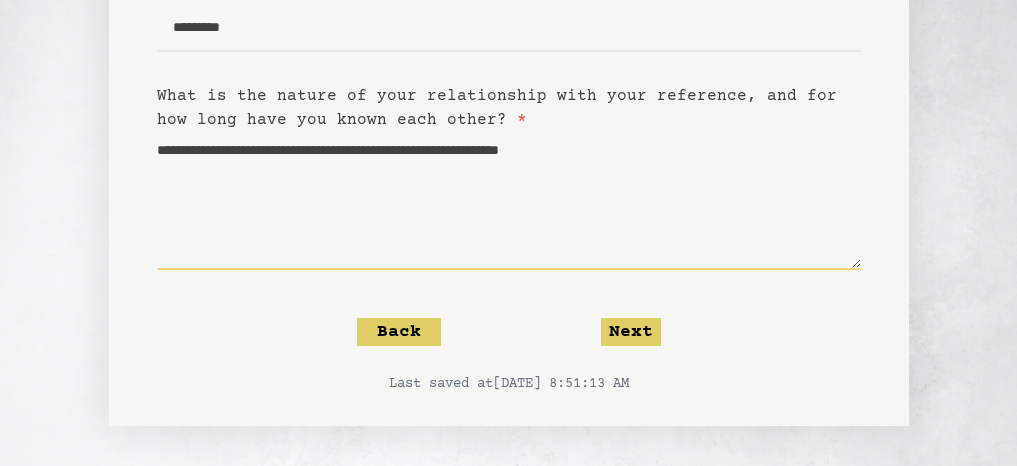 drag, startPoint x: 631, startPoint y: 146, endPoint x: 623, endPoint y: 153, distance: 10.630146 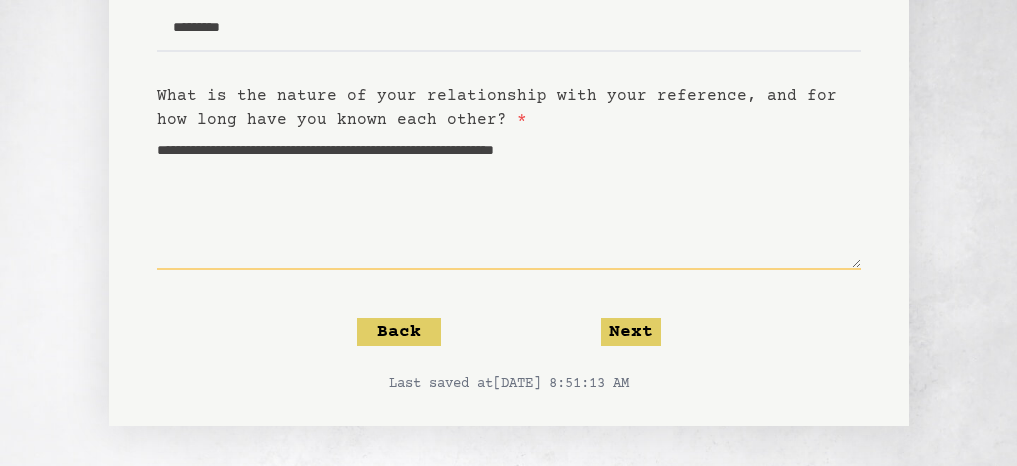 click on "**********" at bounding box center [509, 201] 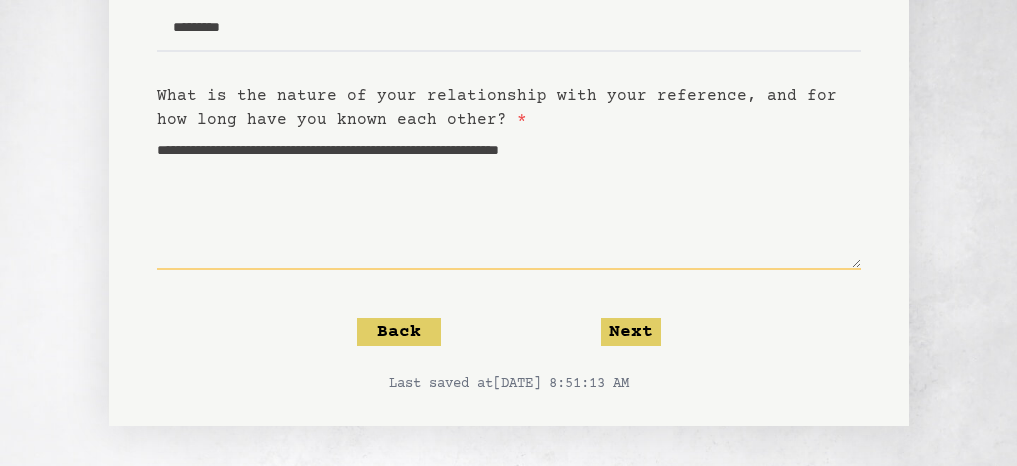 click on "**********" at bounding box center [509, 201] 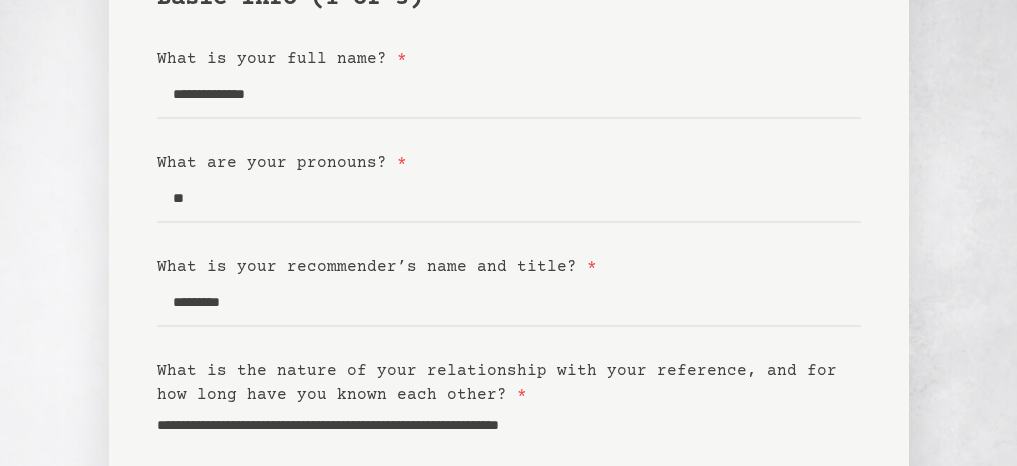 scroll, scrollTop: 172, scrollLeft: 0, axis: vertical 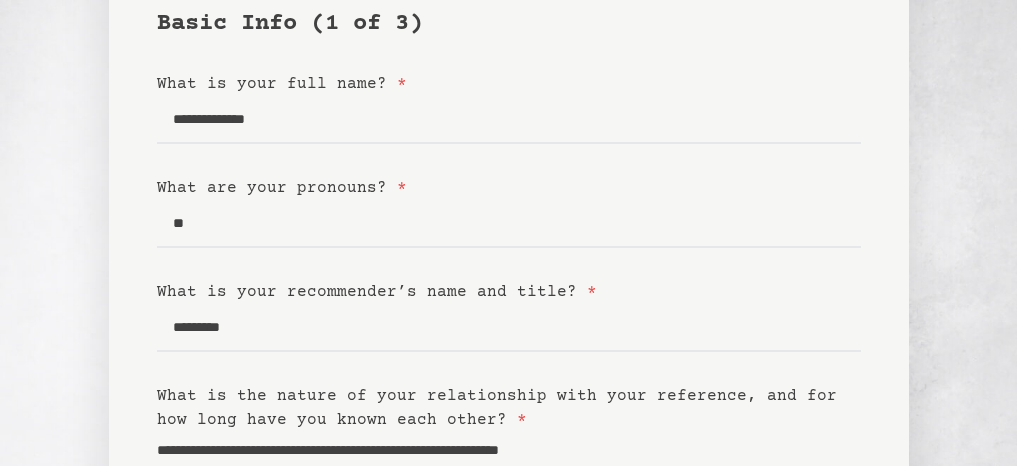 type on "**********" 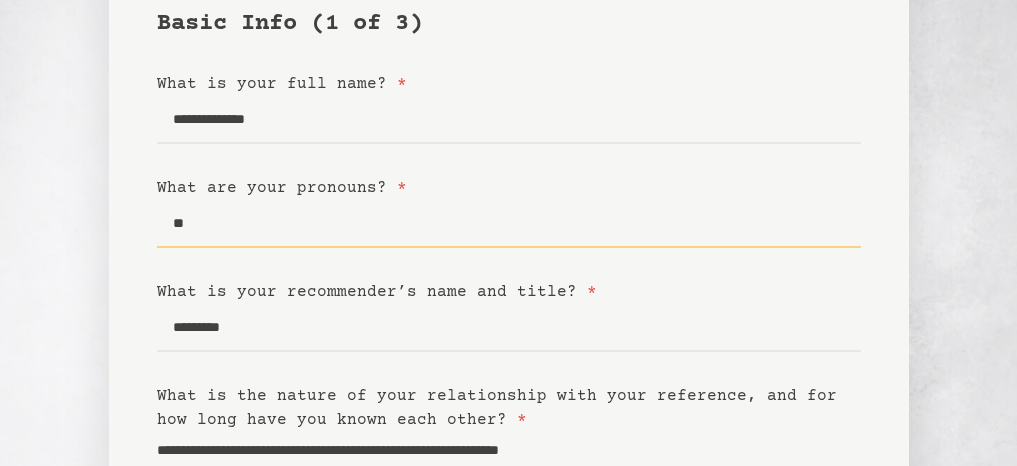 click on "**" at bounding box center [509, 224] 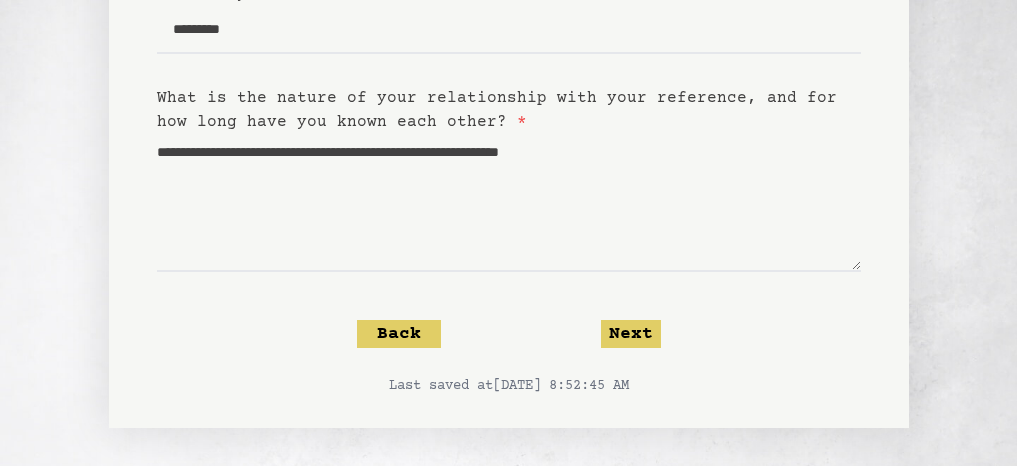 scroll, scrollTop: 472, scrollLeft: 0, axis: vertical 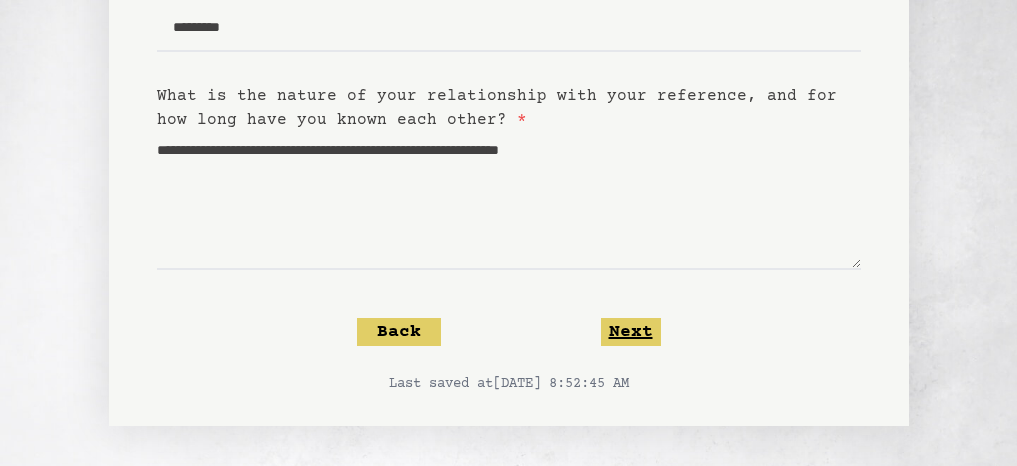 type on "**" 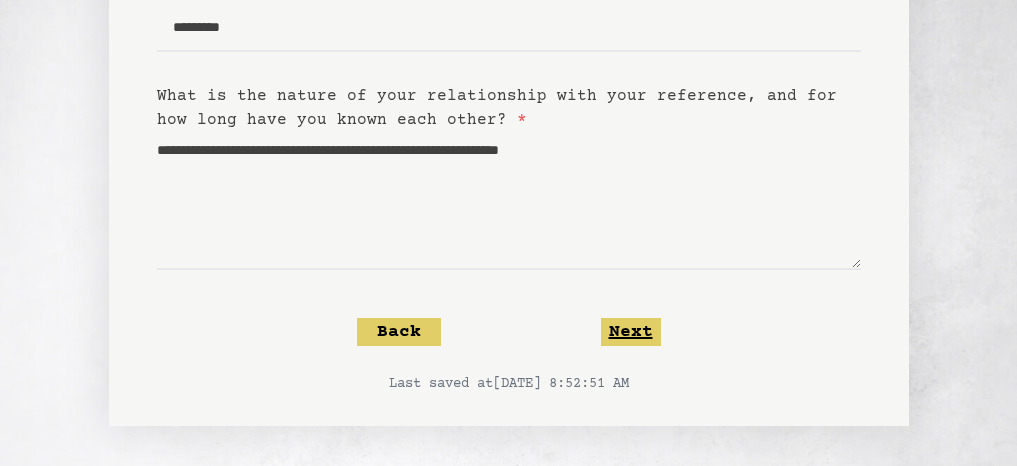 click on "Next" 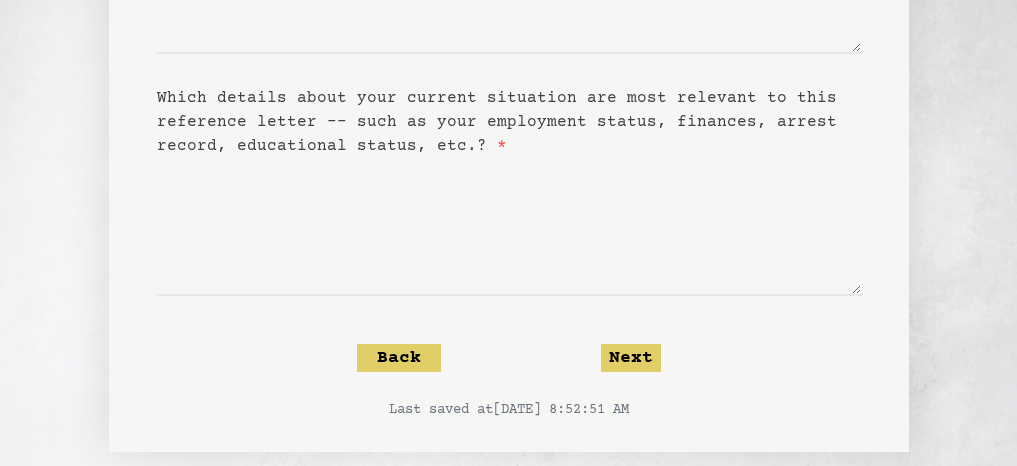 scroll, scrollTop: 700, scrollLeft: 0, axis: vertical 